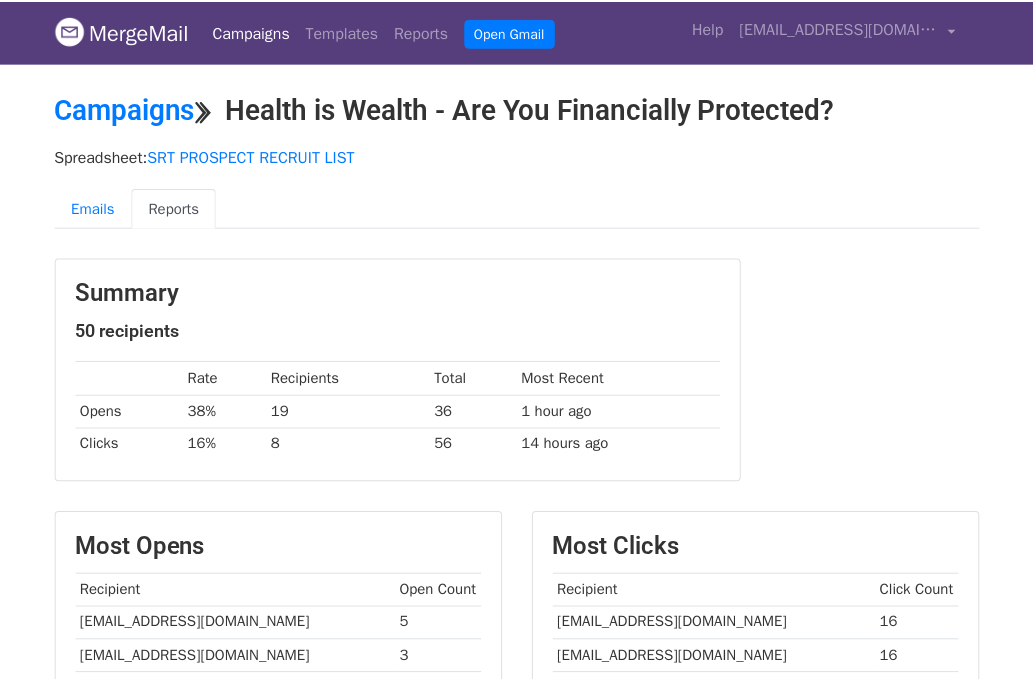 scroll, scrollTop: 0, scrollLeft: 0, axis: both 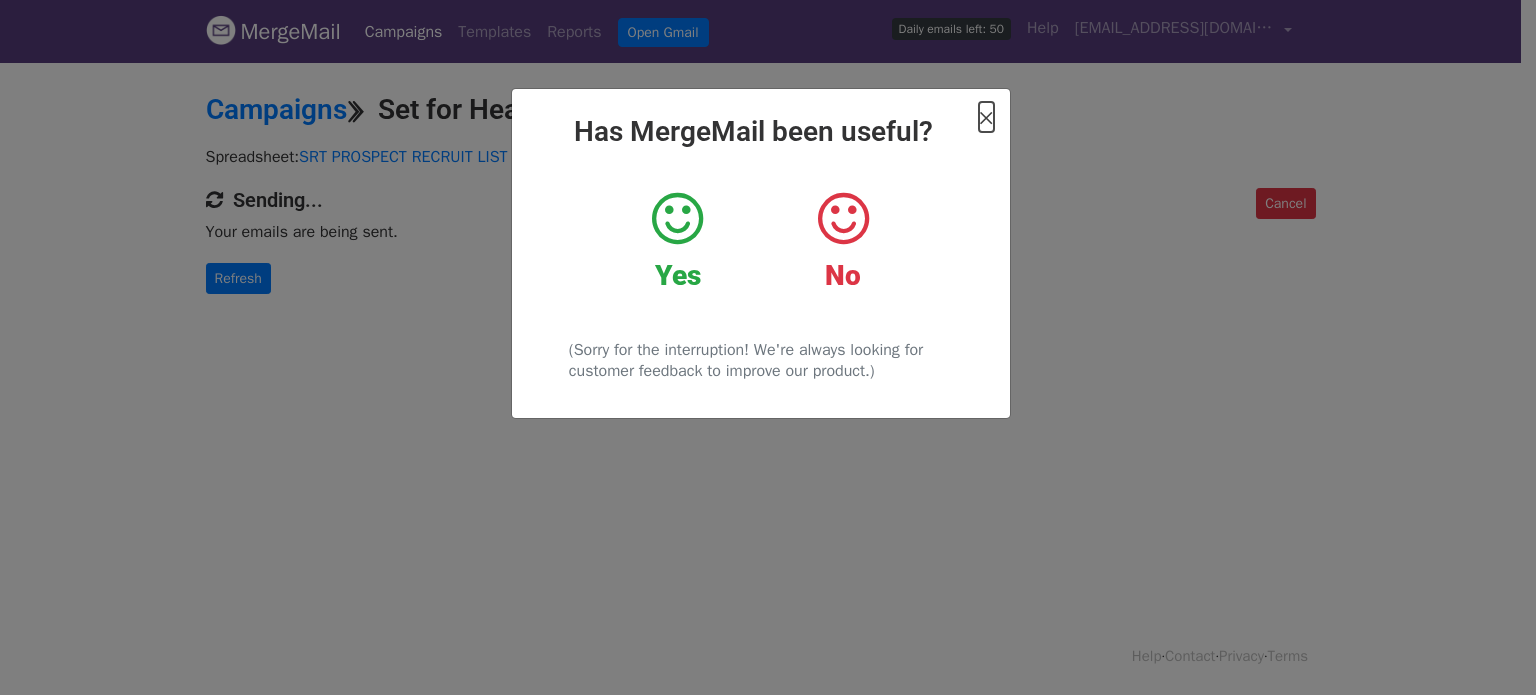 click on "×" at bounding box center [986, 117] 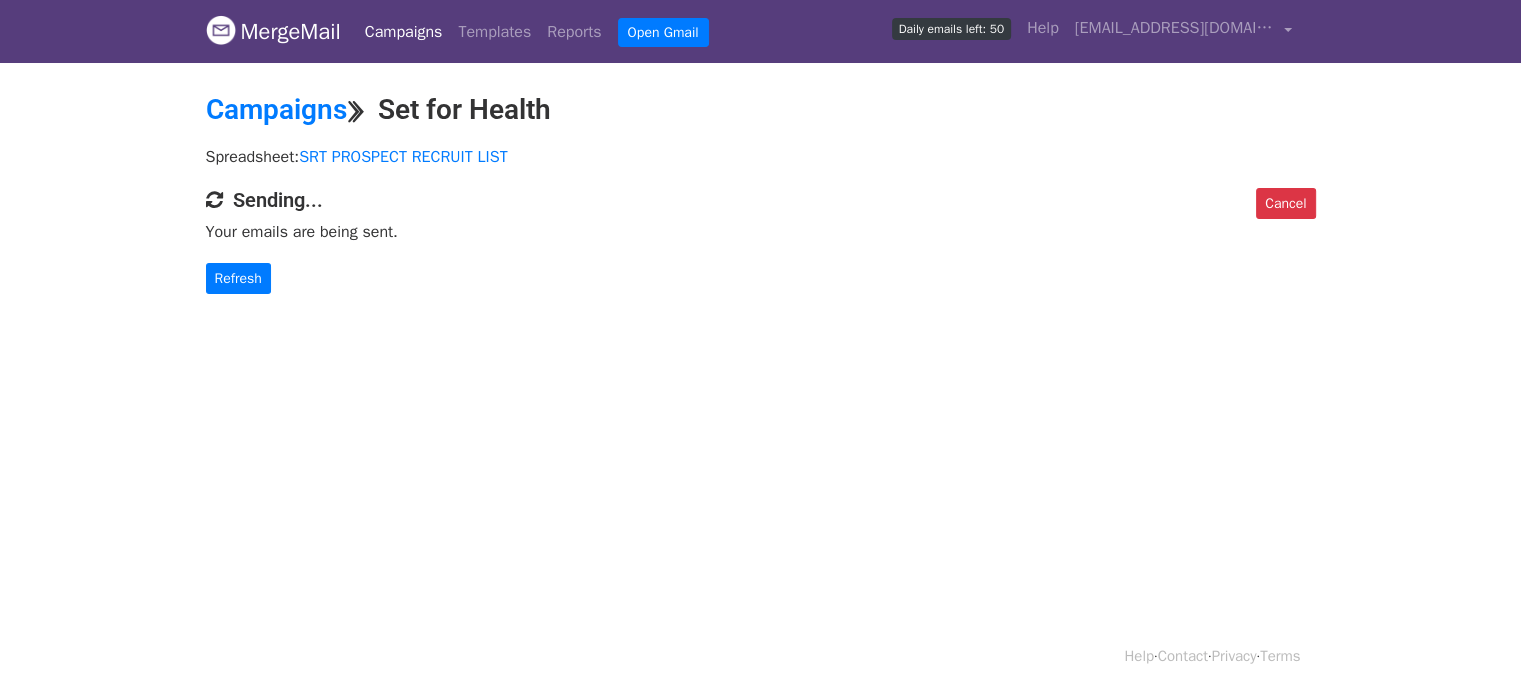click on "Campaigns" at bounding box center [404, 32] 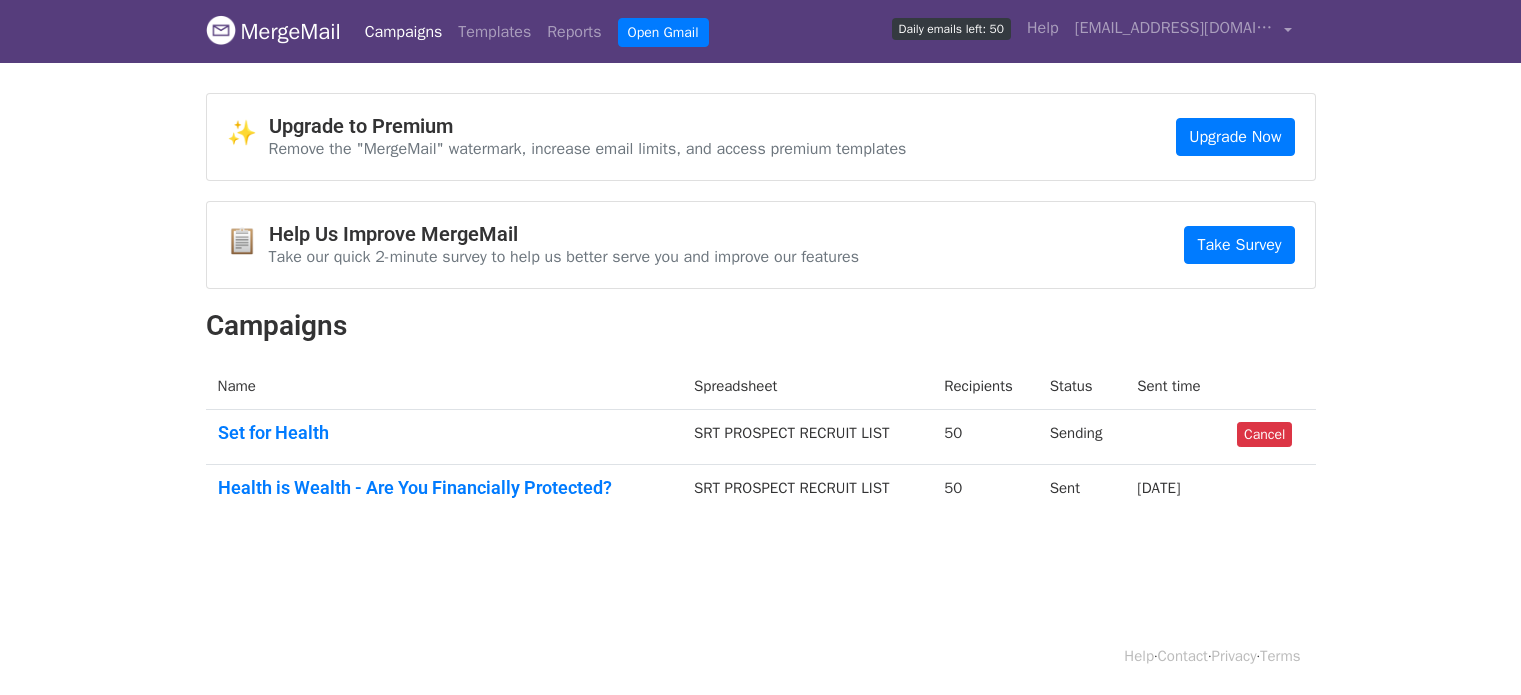scroll, scrollTop: 0, scrollLeft: 0, axis: both 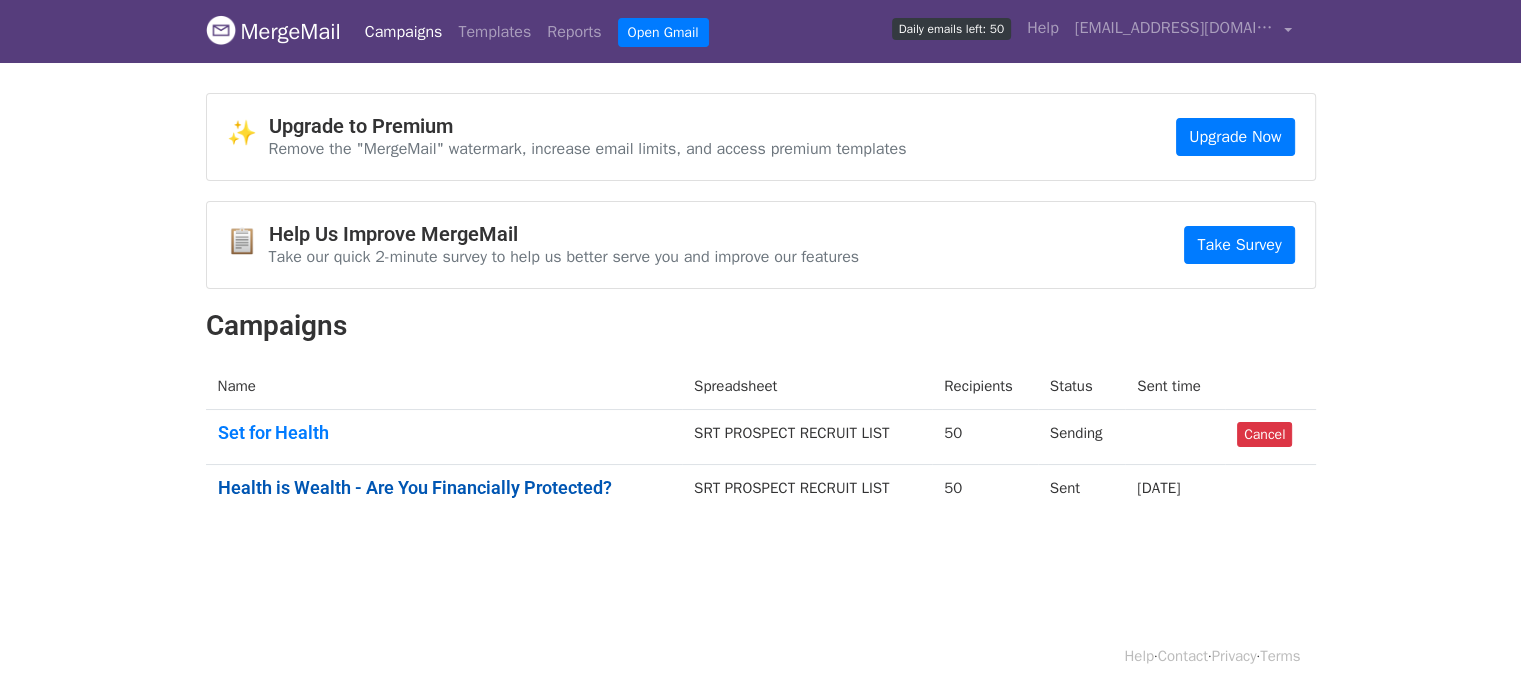 click on "Health is Wealth - Are You Financially Protected?" at bounding box center (444, 488) 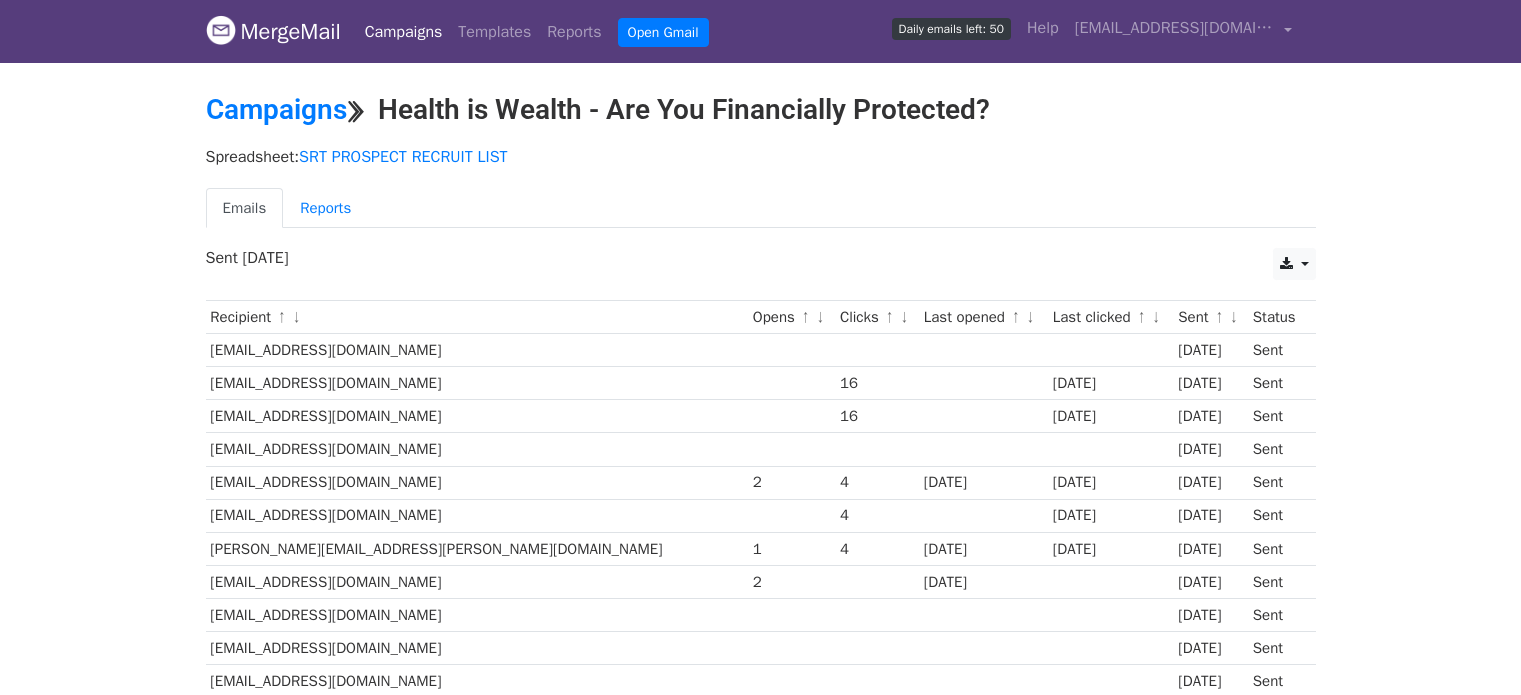 scroll, scrollTop: 0, scrollLeft: 0, axis: both 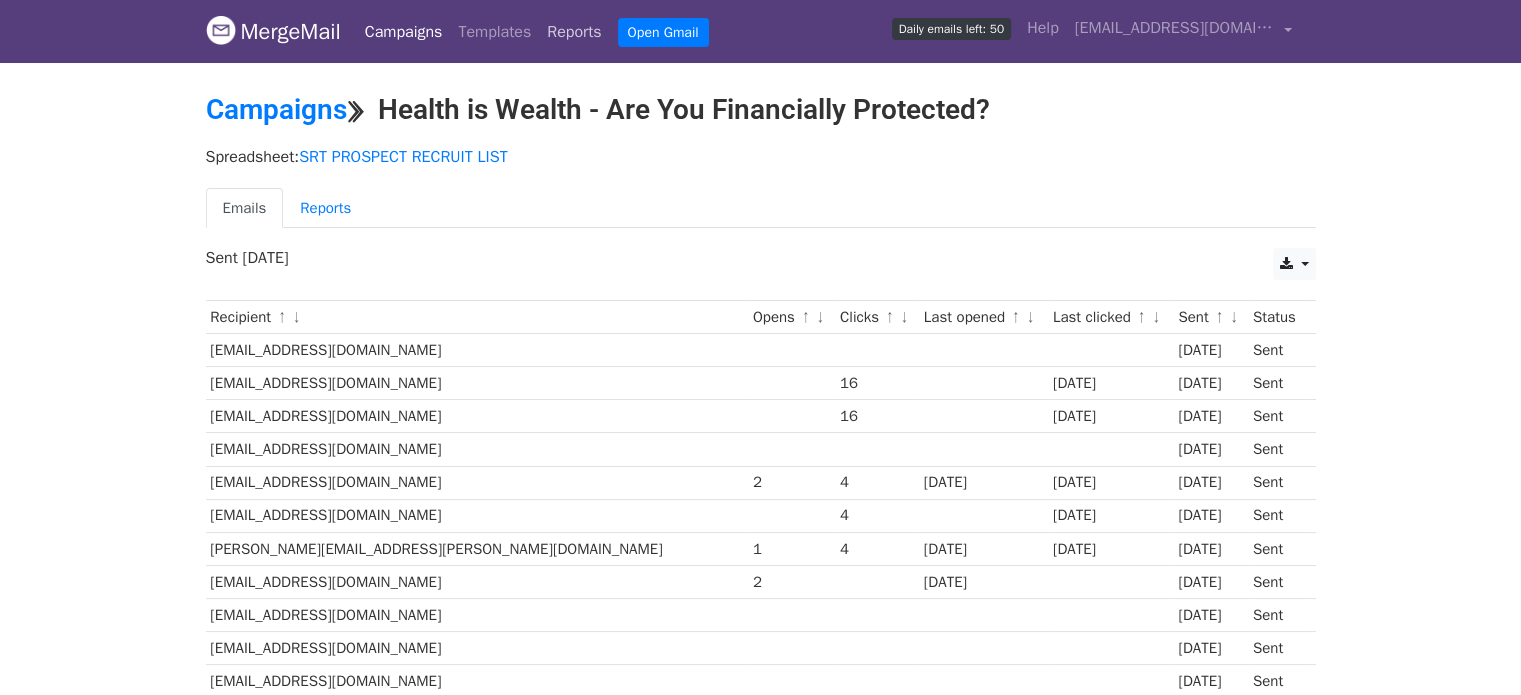 click on "Reports" at bounding box center (574, 32) 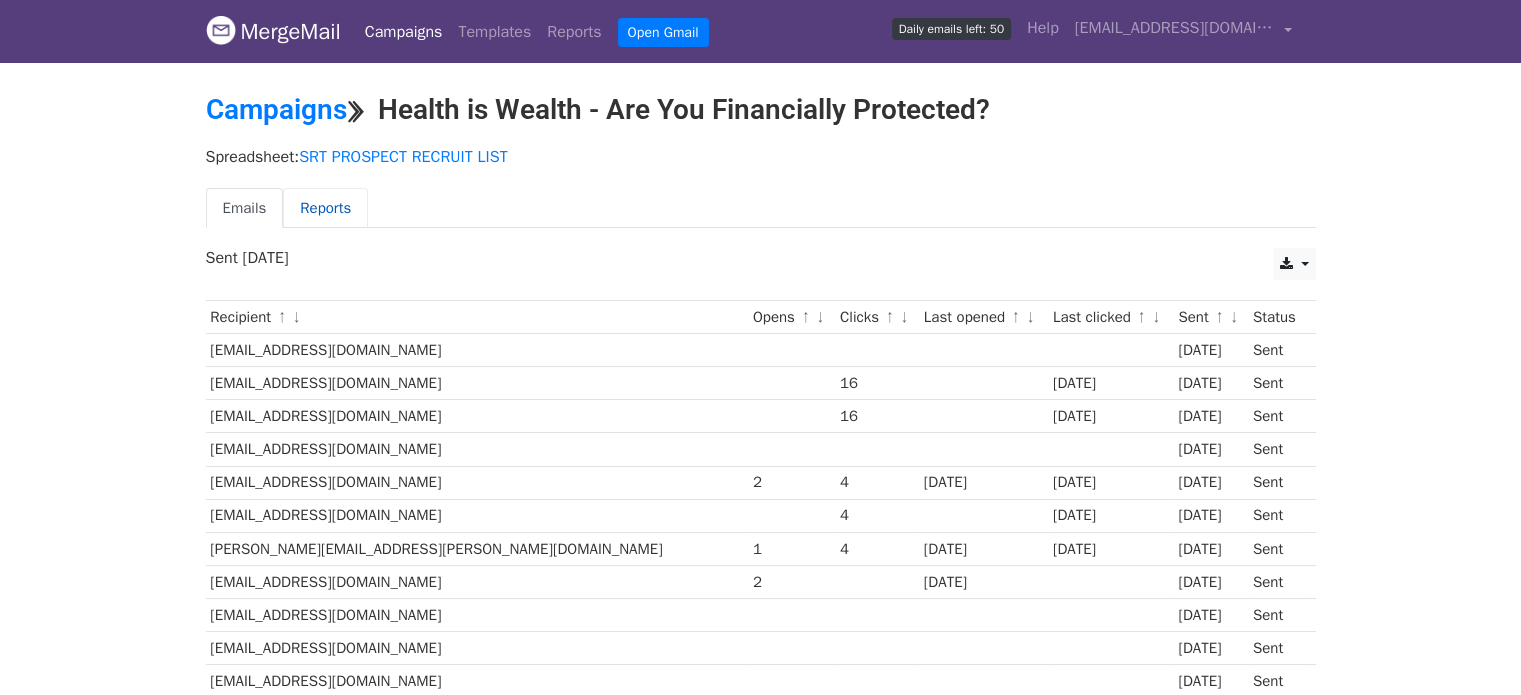 click on "Reports" at bounding box center (325, 208) 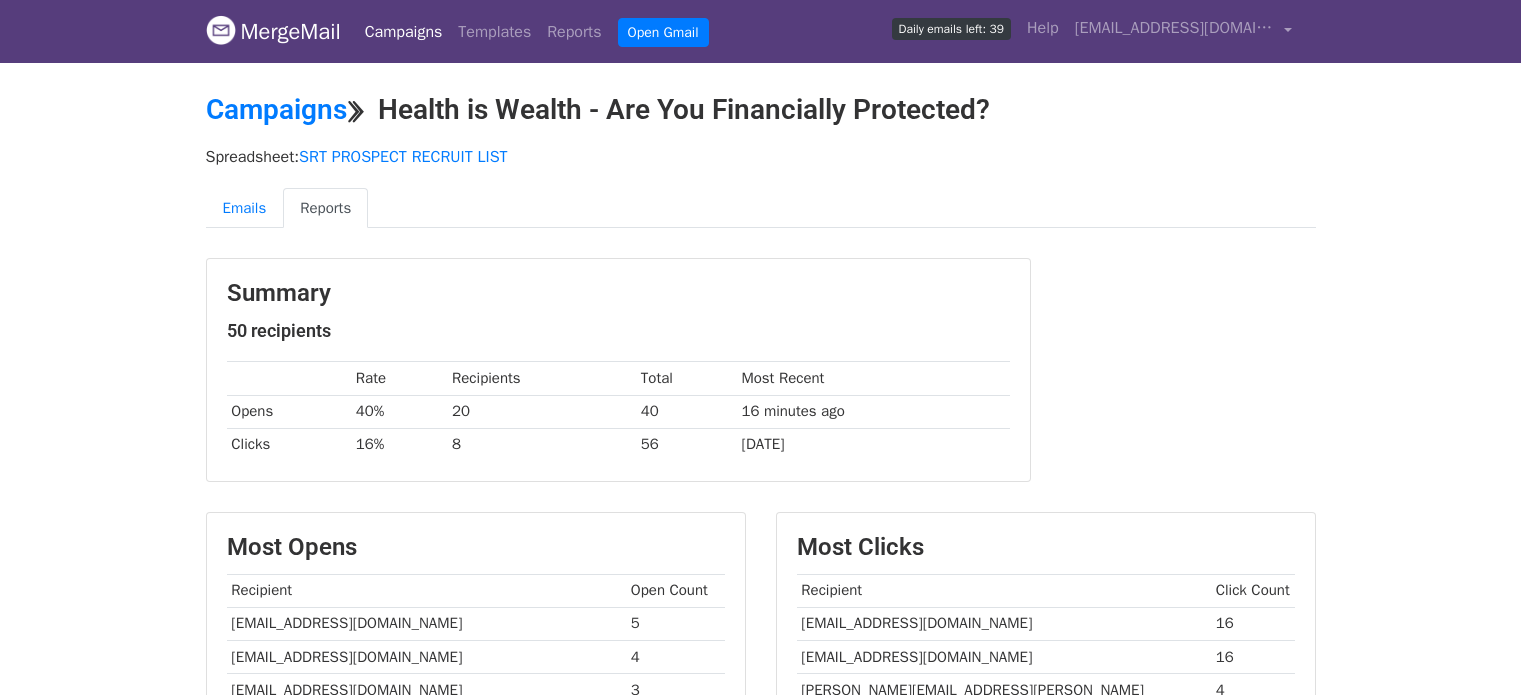 scroll, scrollTop: 0, scrollLeft: 0, axis: both 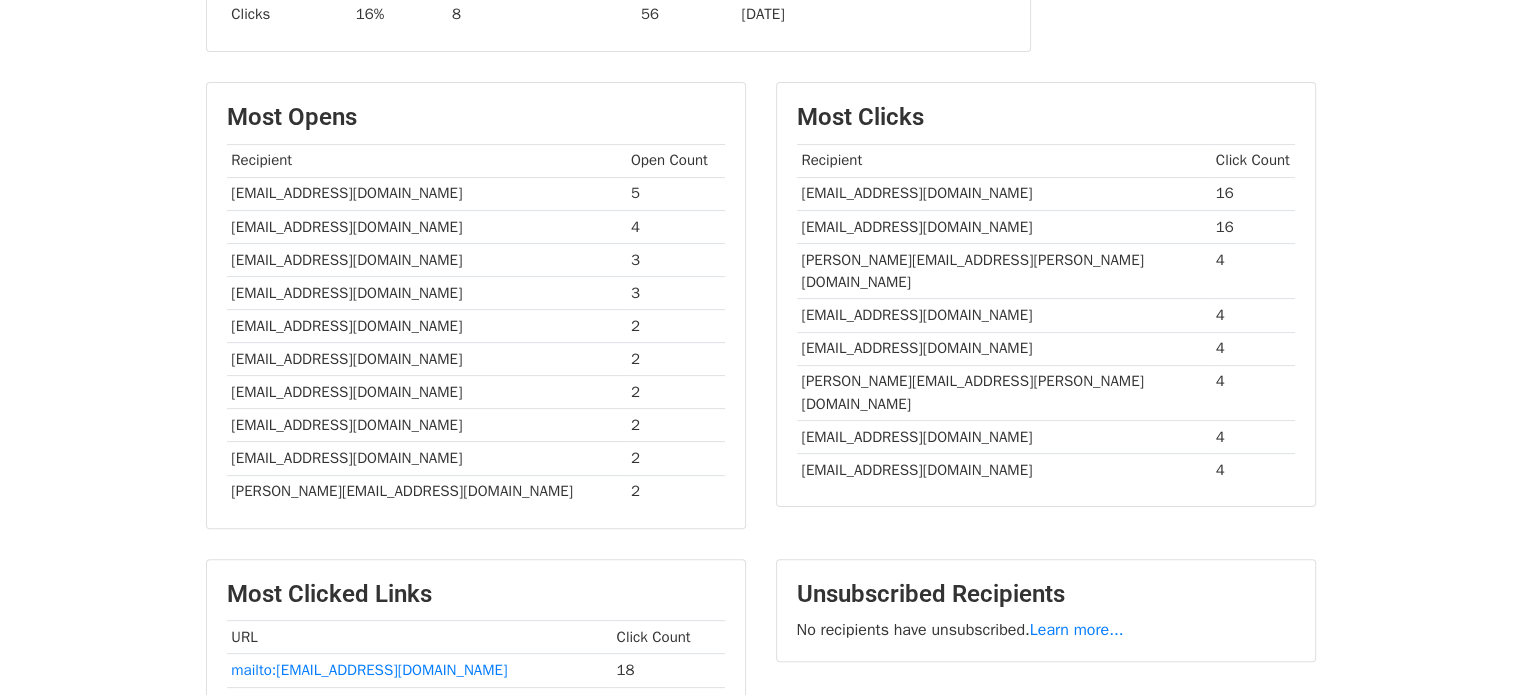 drag, startPoint x: 208, startPoint y: 187, endPoint x: 683, endPoint y: 542, distance: 593.00085 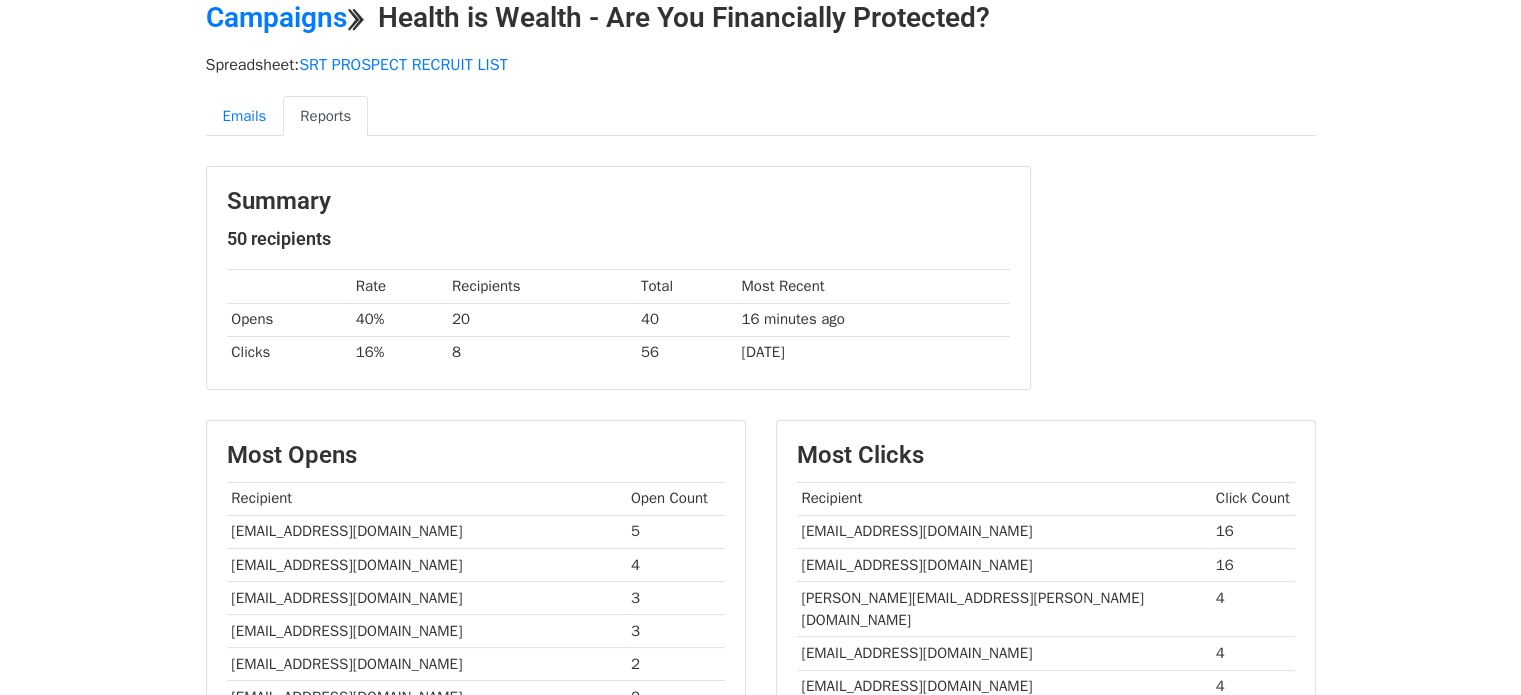 scroll, scrollTop: 60, scrollLeft: 0, axis: vertical 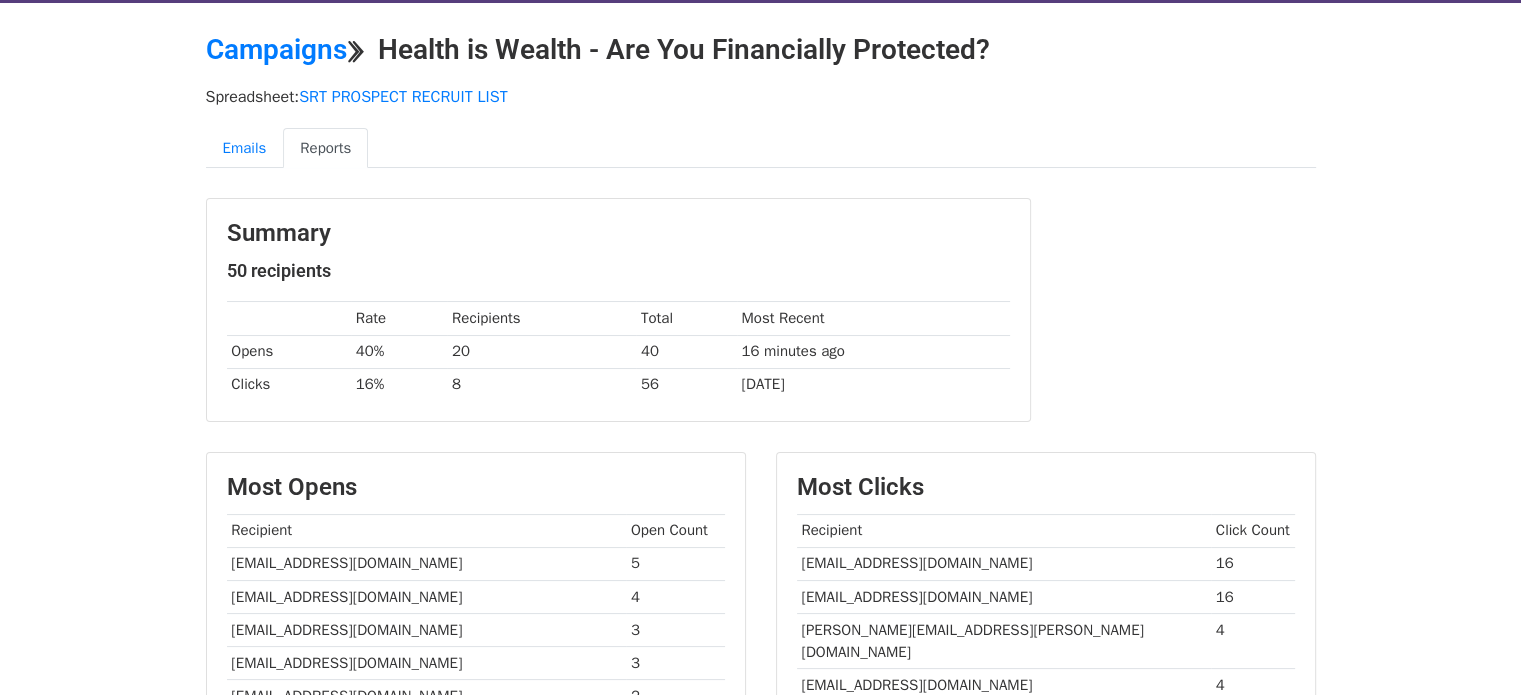 drag, startPoint x: 180, startPoint y: 281, endPoint x: 938, endPoint y: 409, distance: 768.73145 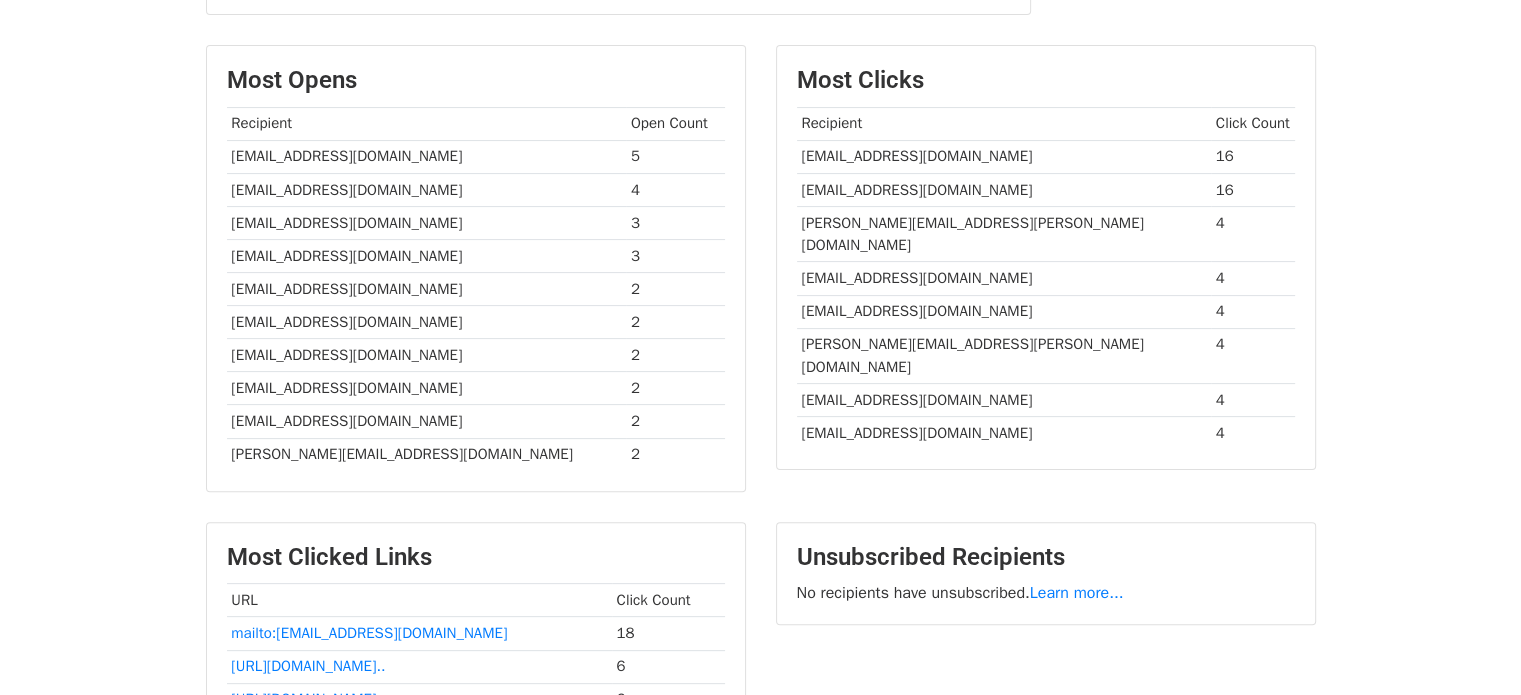 scroll, scrollTop: 379, scrollLeft: 0, axis: vertical 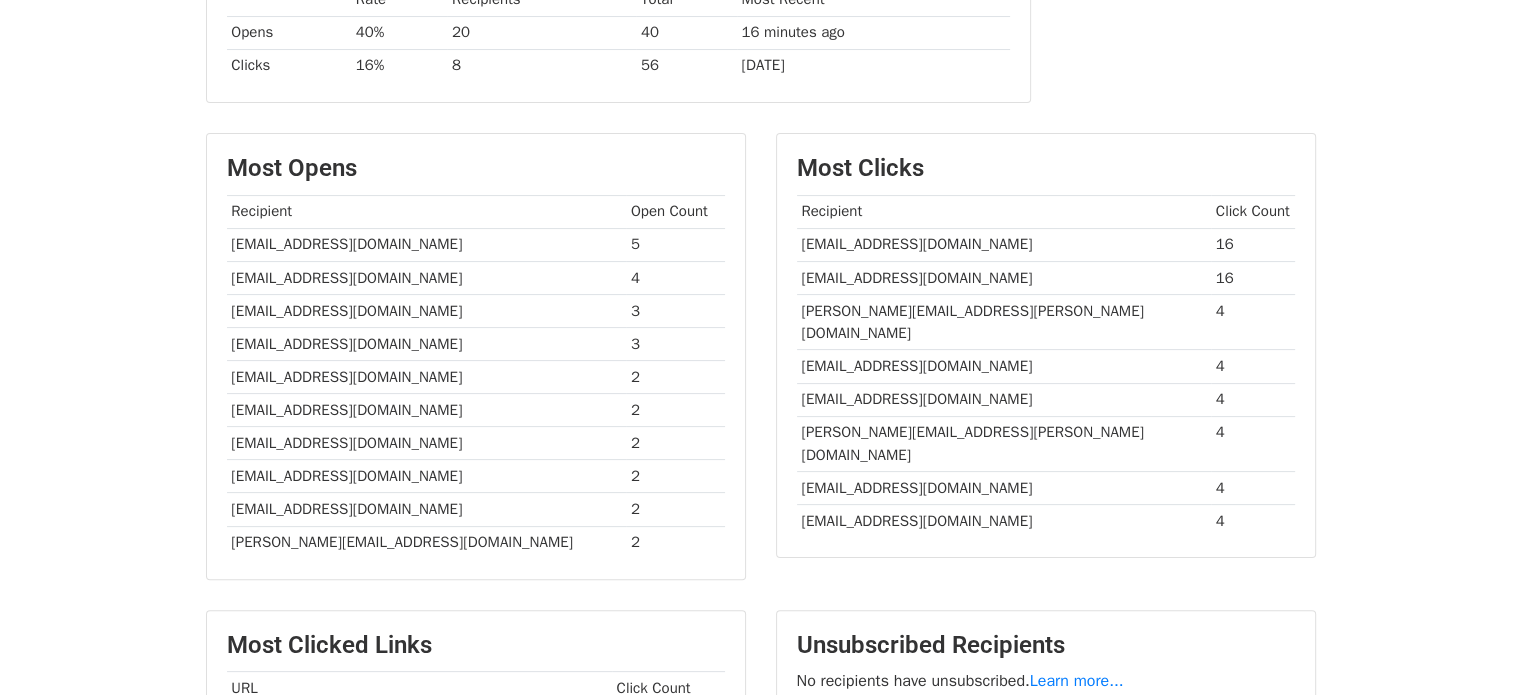 click on "Most Opens
Recipient
Open Count
care@emovation.ph
5
johnharryevangelista0410@gmail.com
4
naniebuenaventura.maxicare@gmail.com
3
gonzalesfaith.fg@gmail.com
3
colorsandtresses@gmail.com
2
booking.tctravelandtours@gmail.com
2
jollosoj.centuryproperties@gmail.com
2
catering.mnl@marcopolohotels.com
2
kmedina@msi-ecs.com.ph
2
juanalbertuy.alveoland@gmail.com
2
Most Clicks
Recipient
Click Count
maryjoy_lajera@ph.mufg.jp
16
suzzannajamilla_ali@ph.mufg.jp
16
Cristina.Inciong@PPI.Ph
4
kmedina@msi-ecs.com.ph
4
care@emovation.ph
4
rosario.vergara@securitybank.com.ph
4
knacky.hermodo@aboitiz.com
4
catering.mnl@marcopolohotels.com
4" at bounding box center [761, 366] 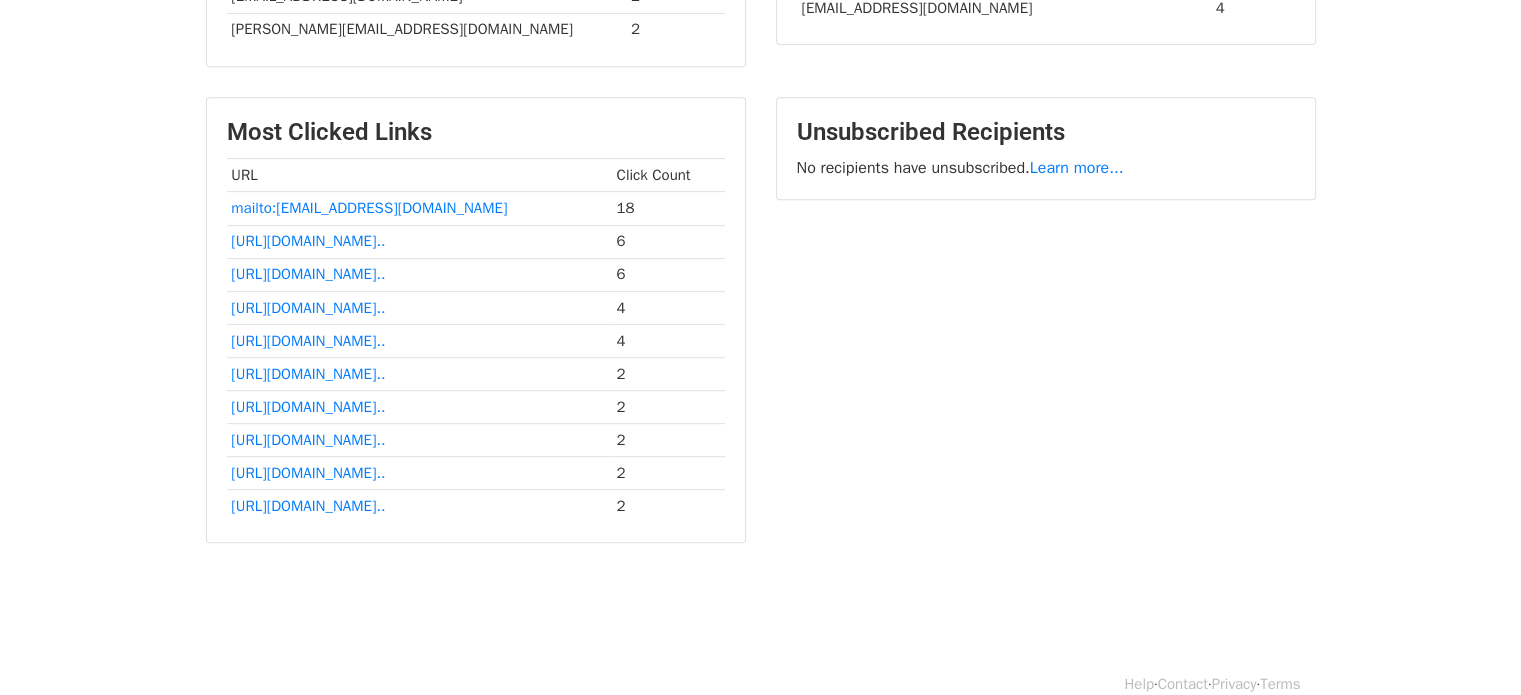 scroll, scrollTop: 895, scrollLeft: 0, axis: vertical 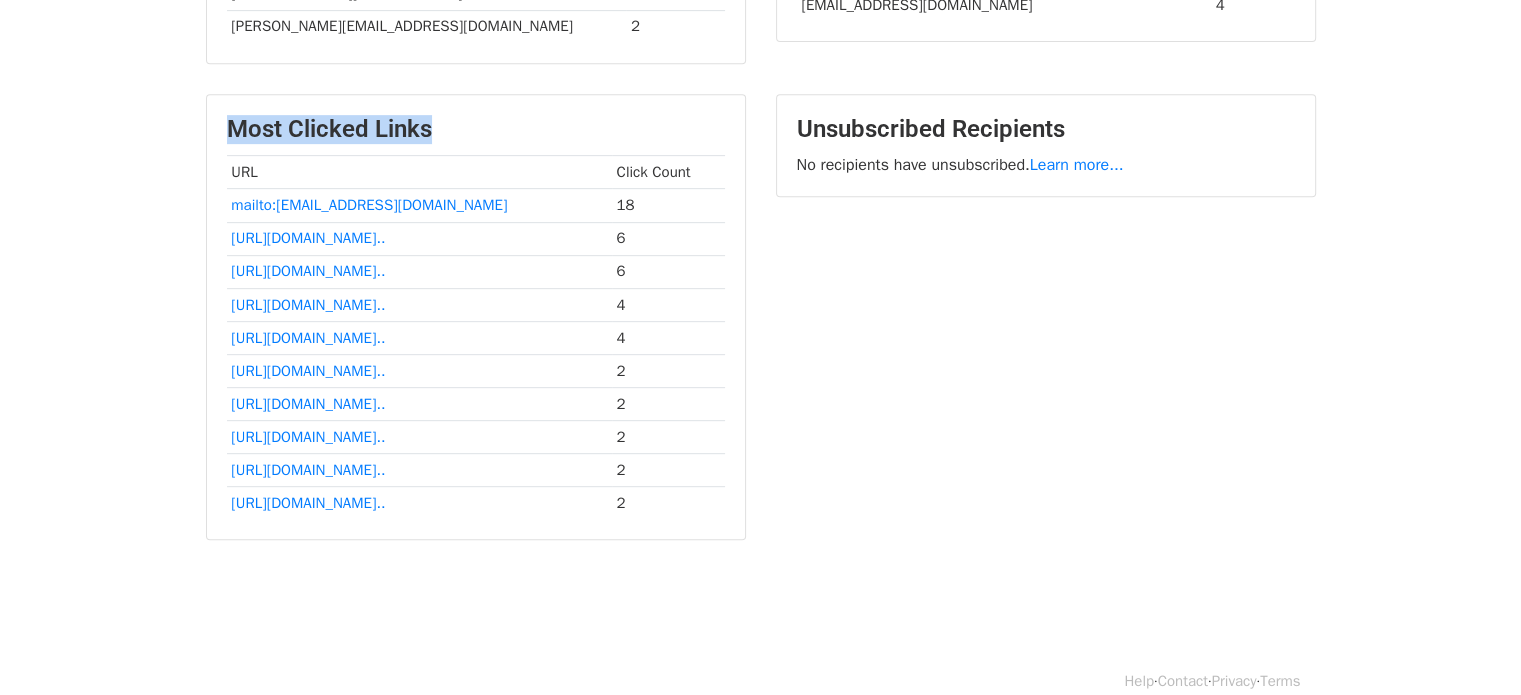 drag, startPoint x: 226, startPoint y: 113, endPoint x: 713, endPoint y: 562, distance: 662.39716 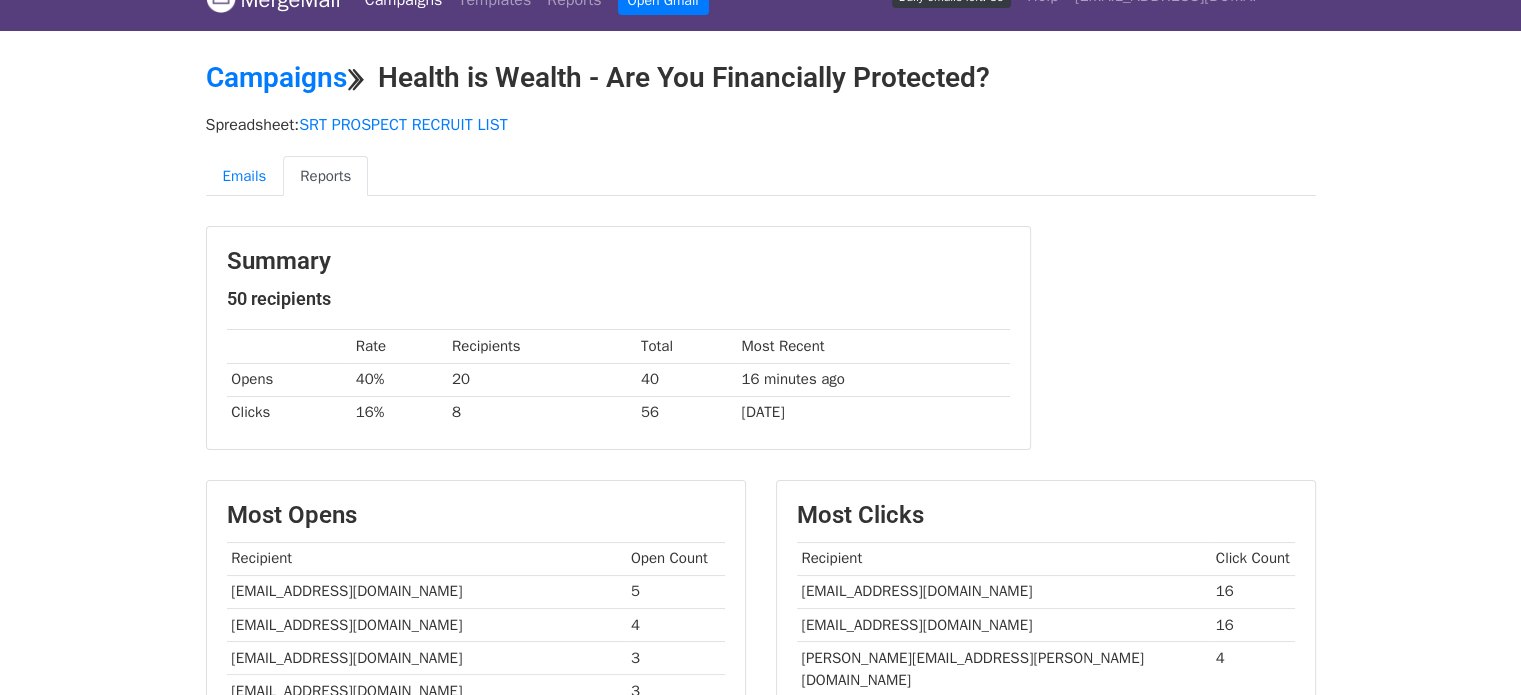 scroll, scrollTop: 0, scrollLeft: 0, axis: both 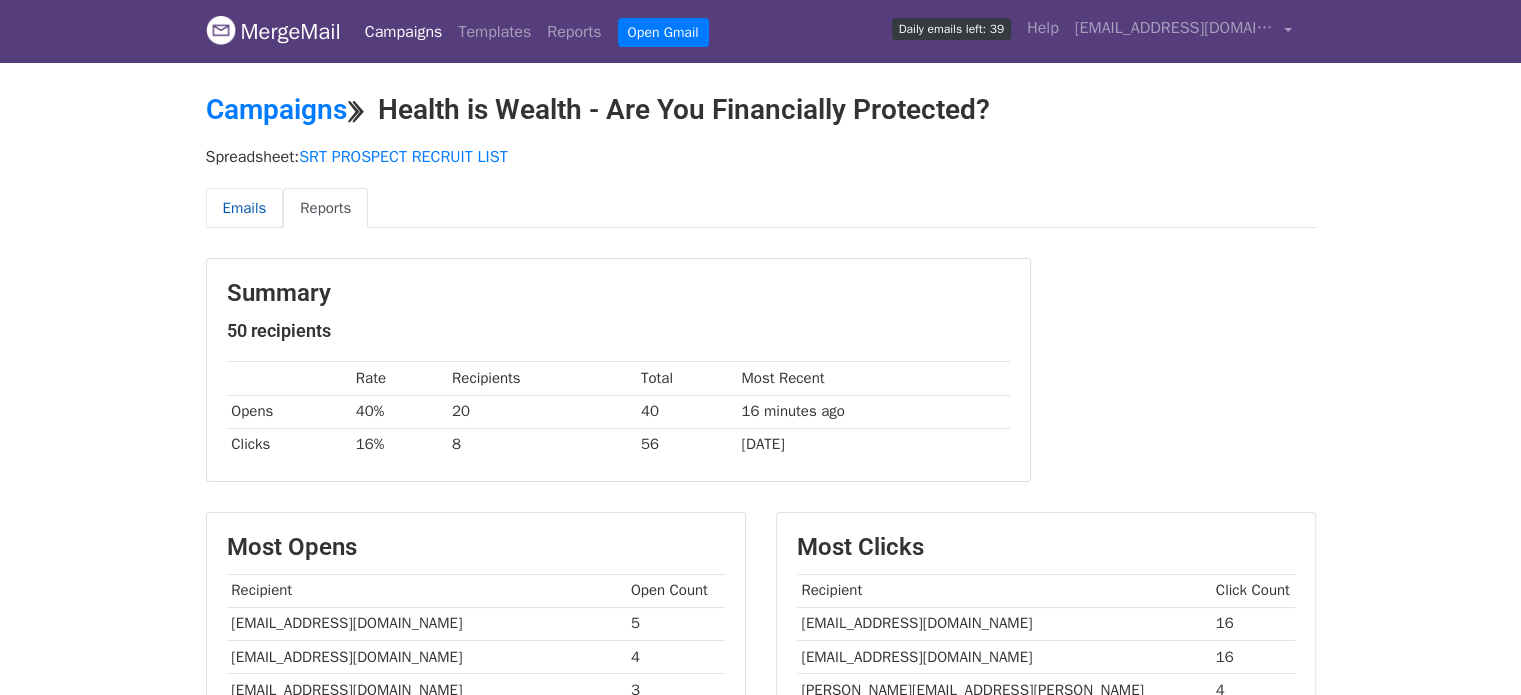 click on "Emails" at bounding box center (245, 208) 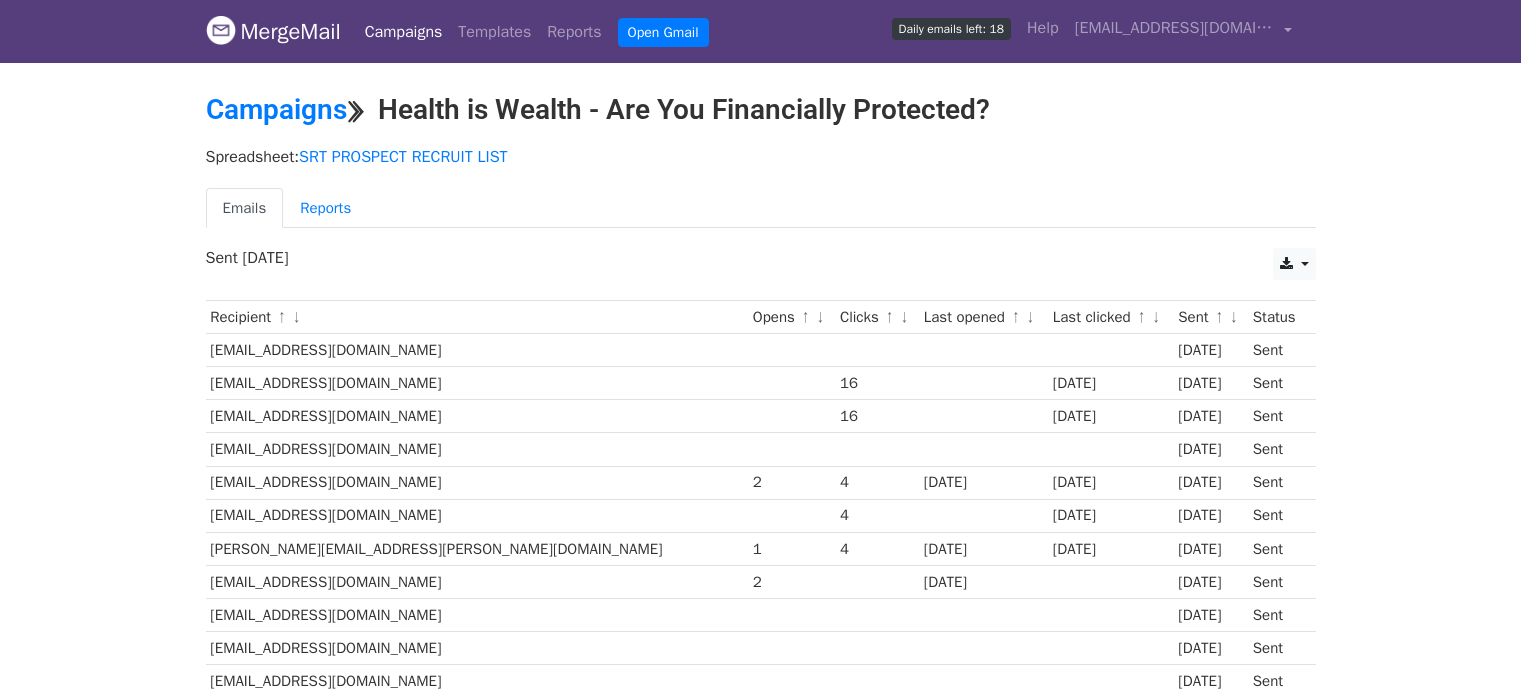 scroll, scrollTop: 0, scrollLeft: 0, axis: both 